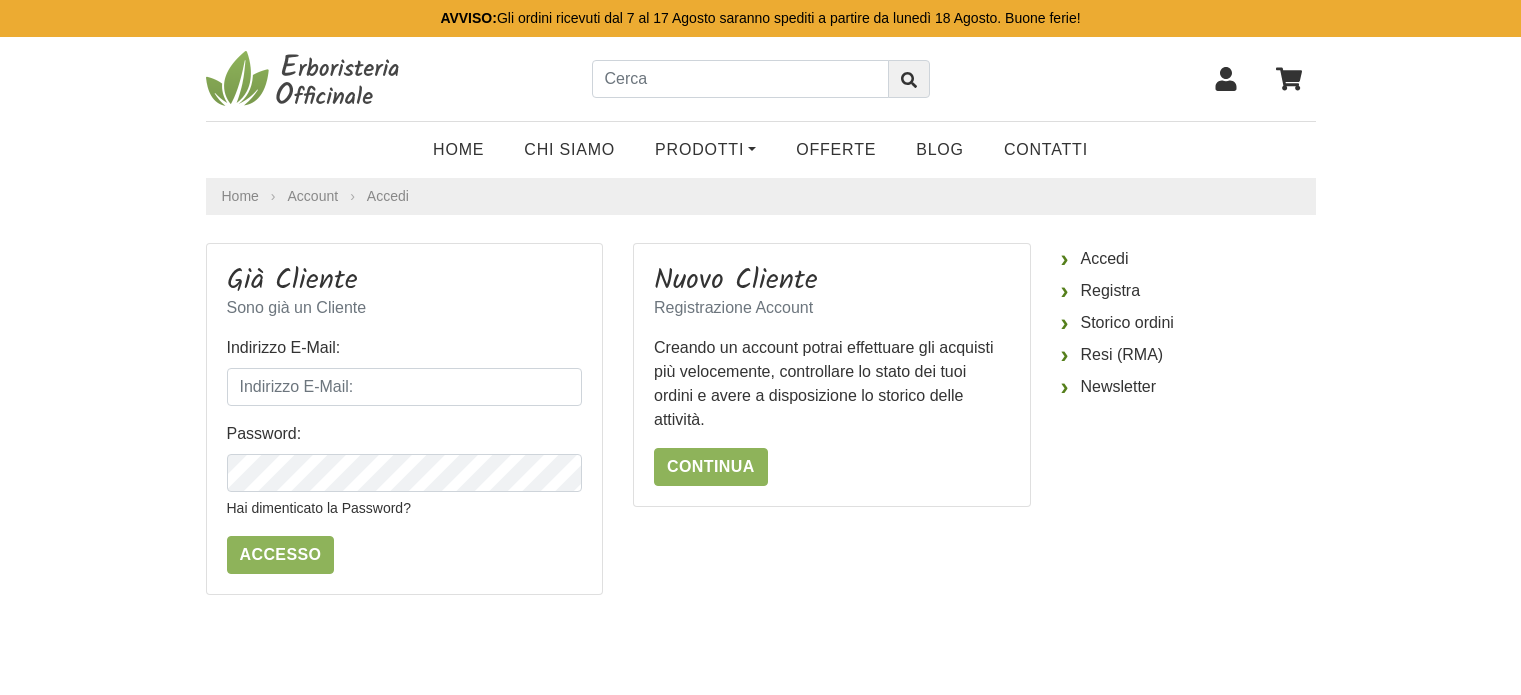 scroll, scrollTop: 0, scrollLeft: 0, axis: both 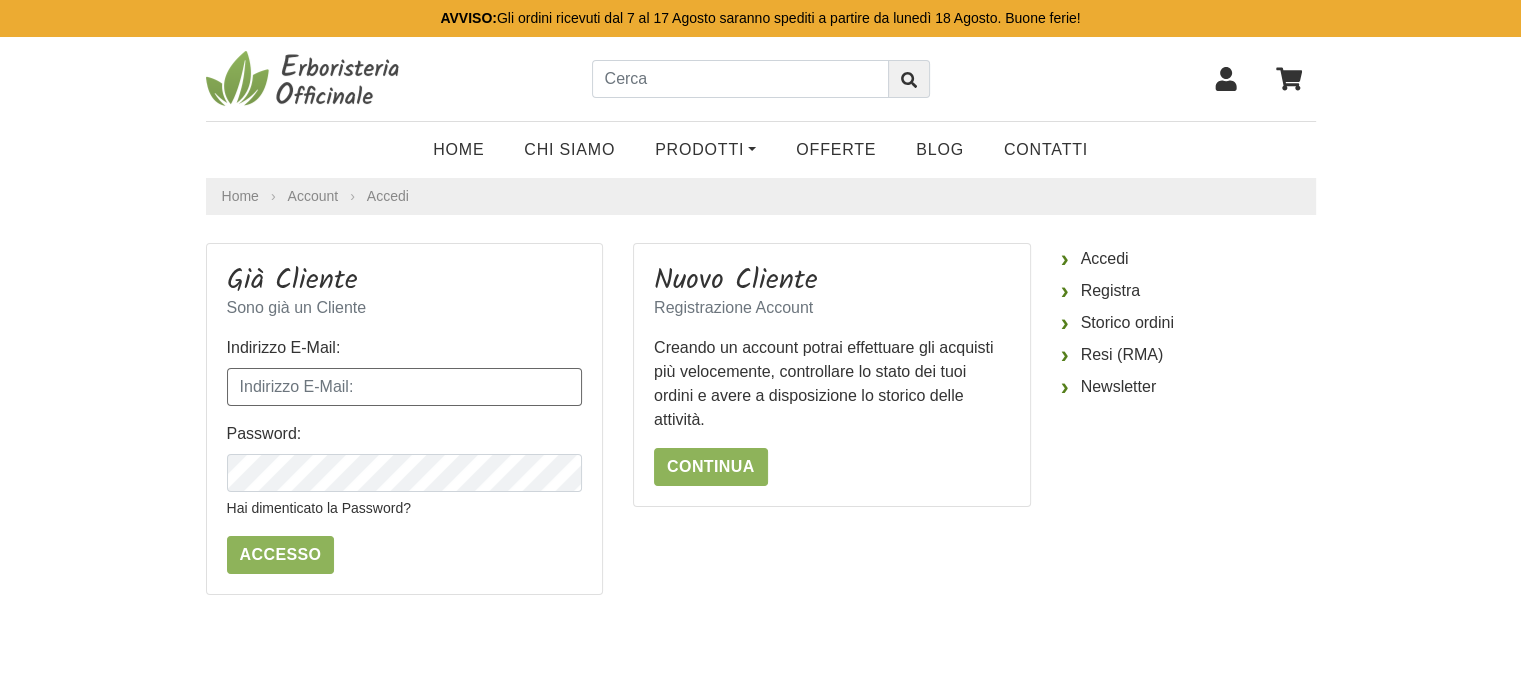 click on "Indirizzo E-Mail:" at bounding box center (405, 387) 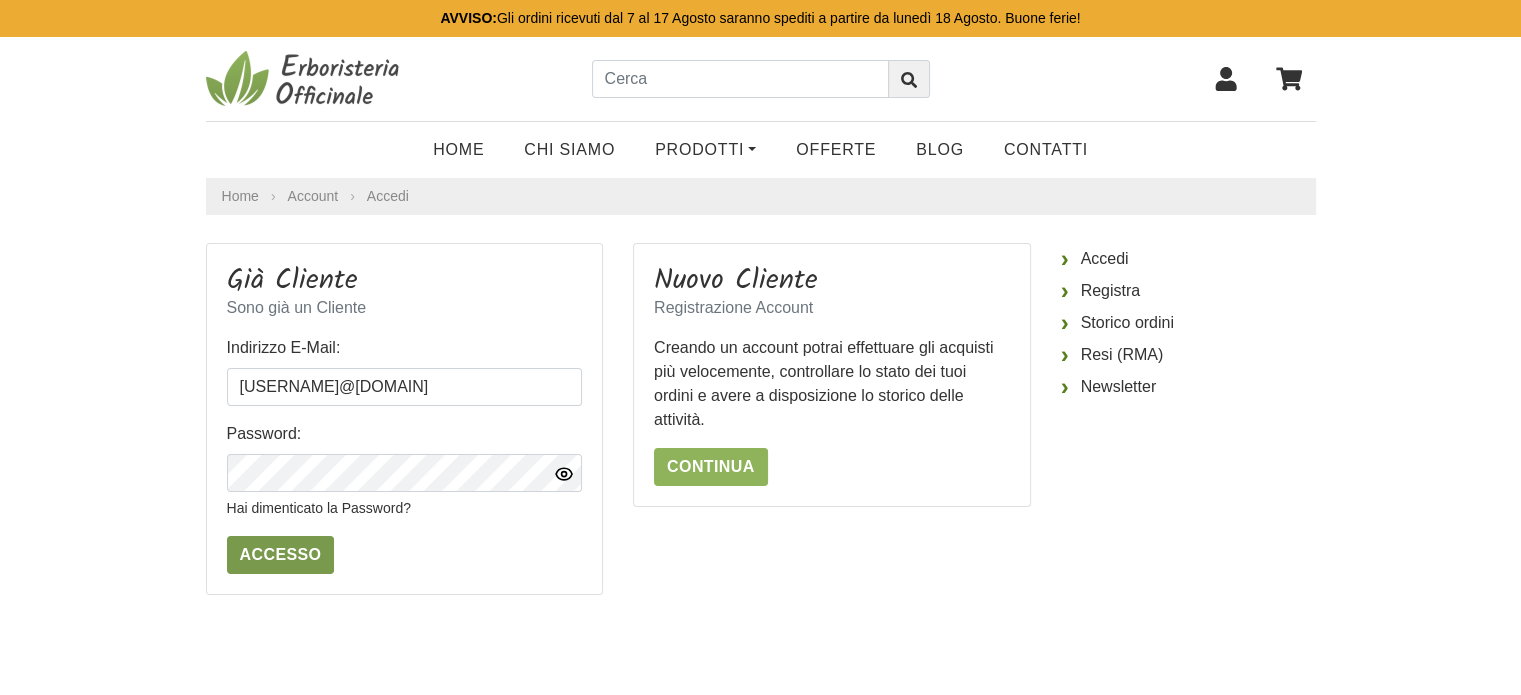 click on "Accesso" at bounding box center [281, 555] 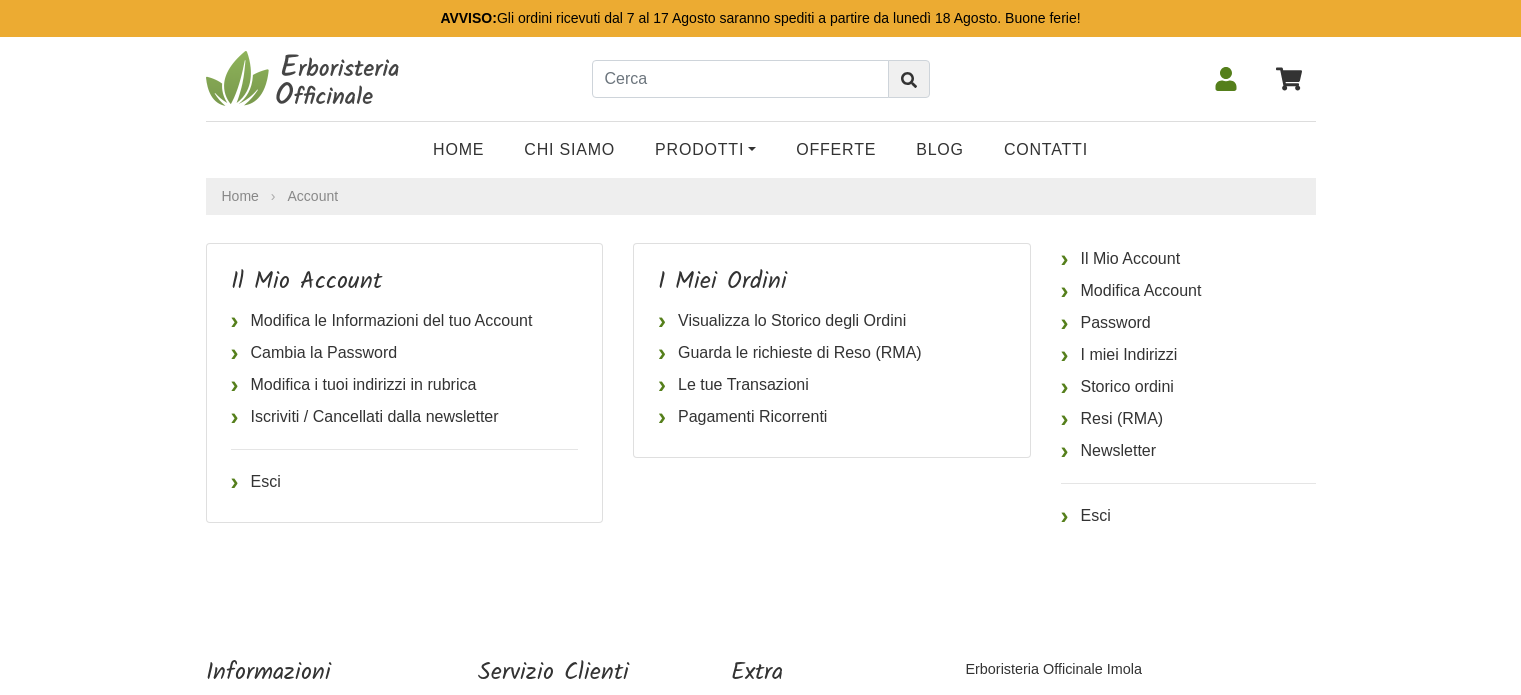 scroll, scrollTop: 0, scrollLeft: 0, axis: both 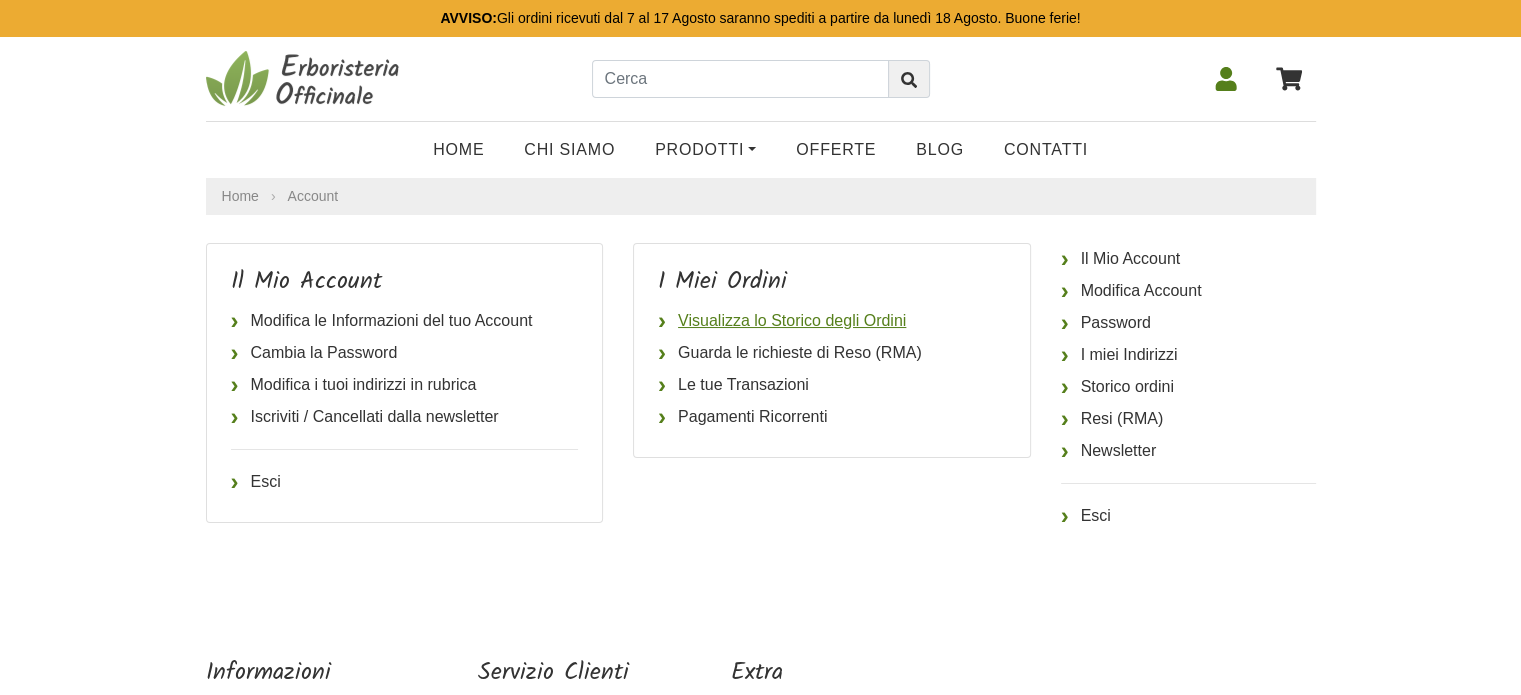 click on "Visualizza lo Storico degli Ordini" at bounding box center [832, 321] 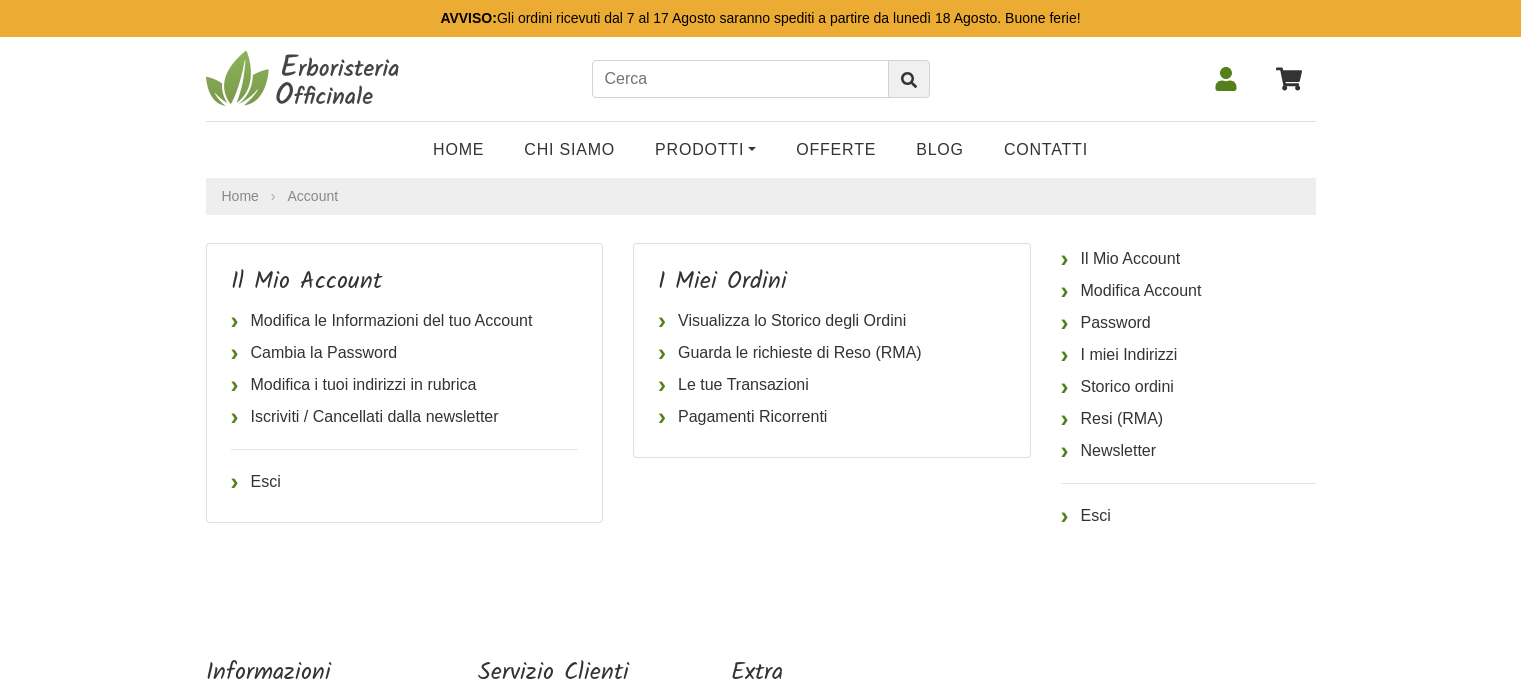 scroll, scrollTop: 0, scrollLeft: 0, axis: both 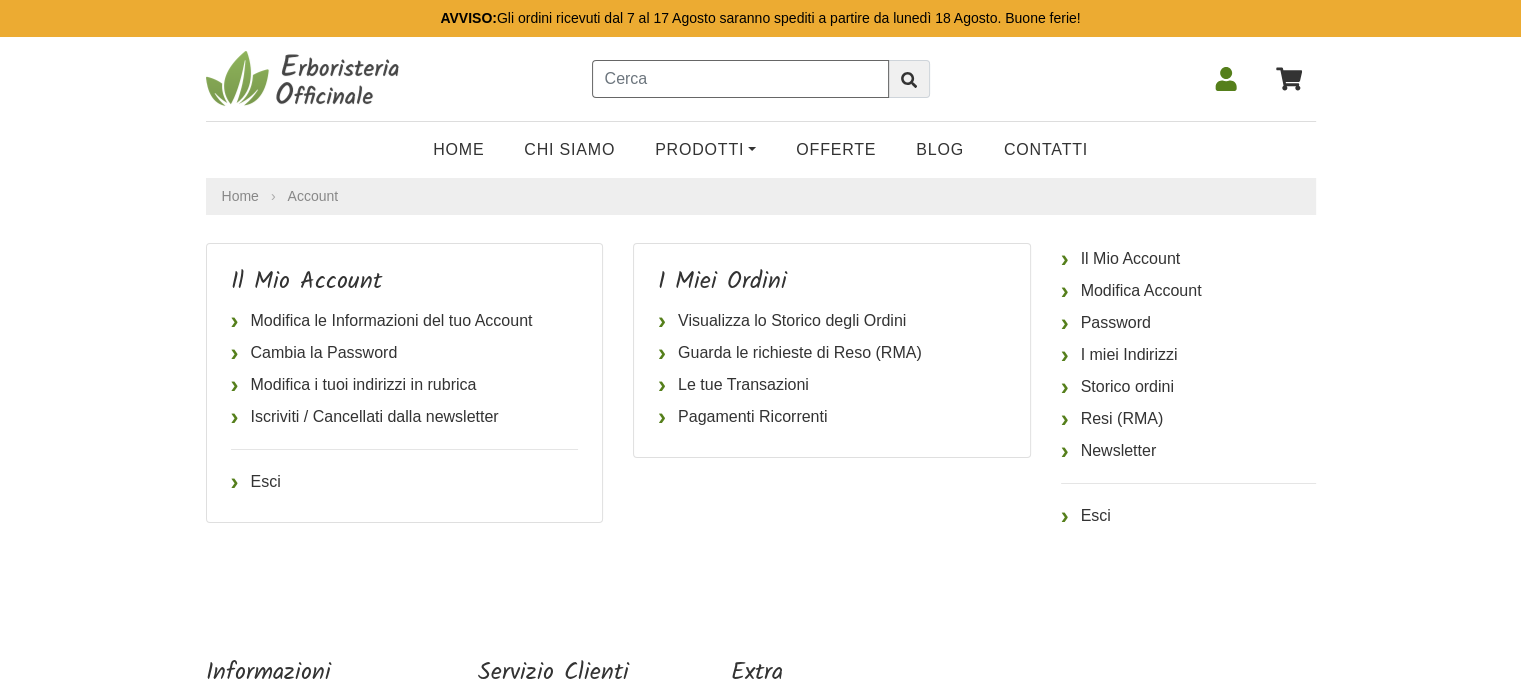 click at bounding box center (740, 79) 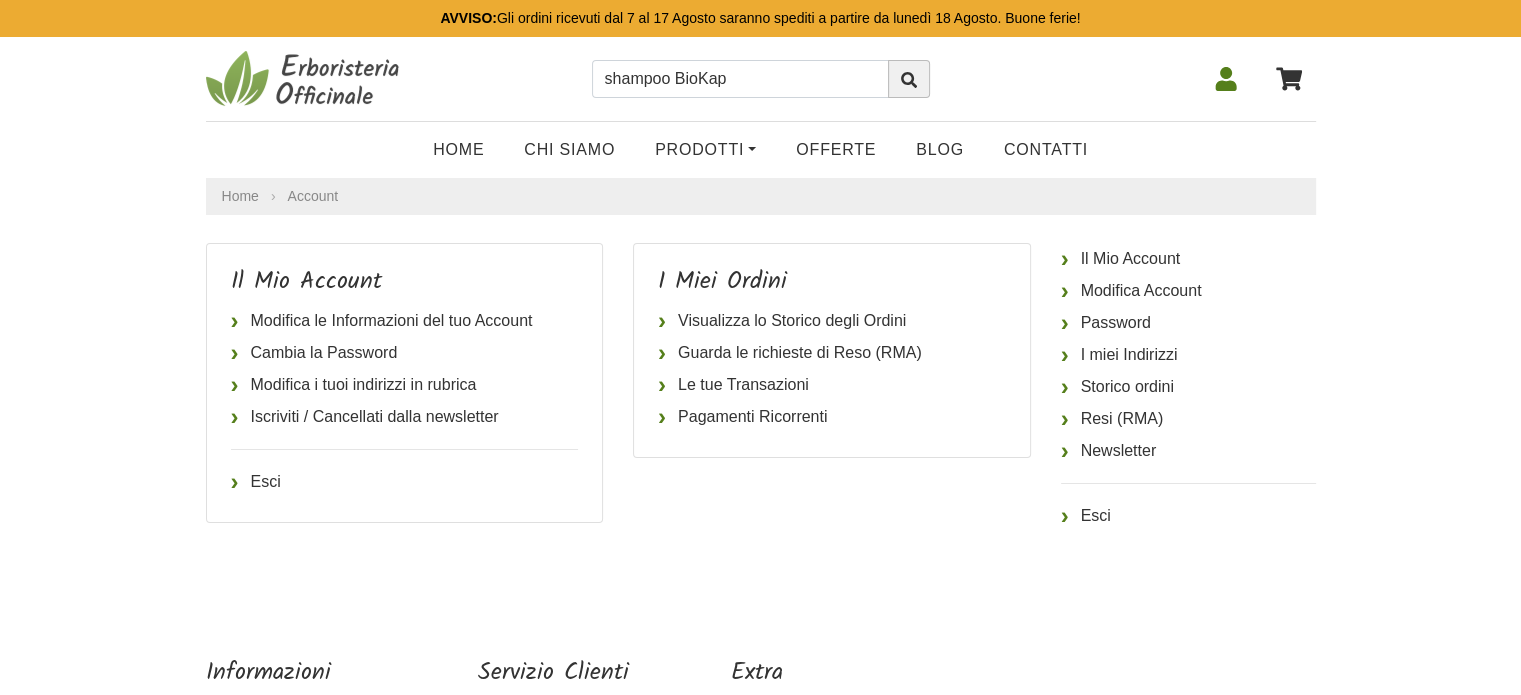 click 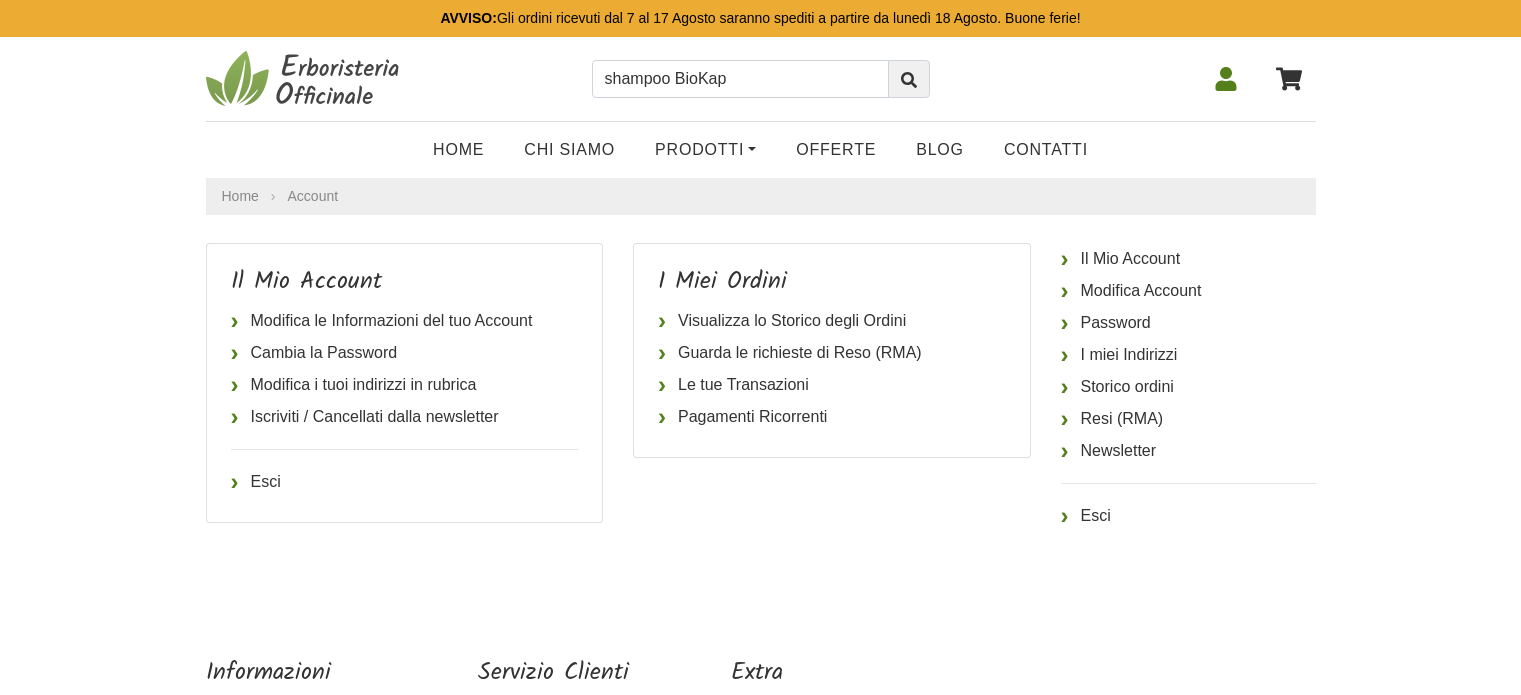 scroll, scrollTop: 0, scrollLeft: 0, axis: both 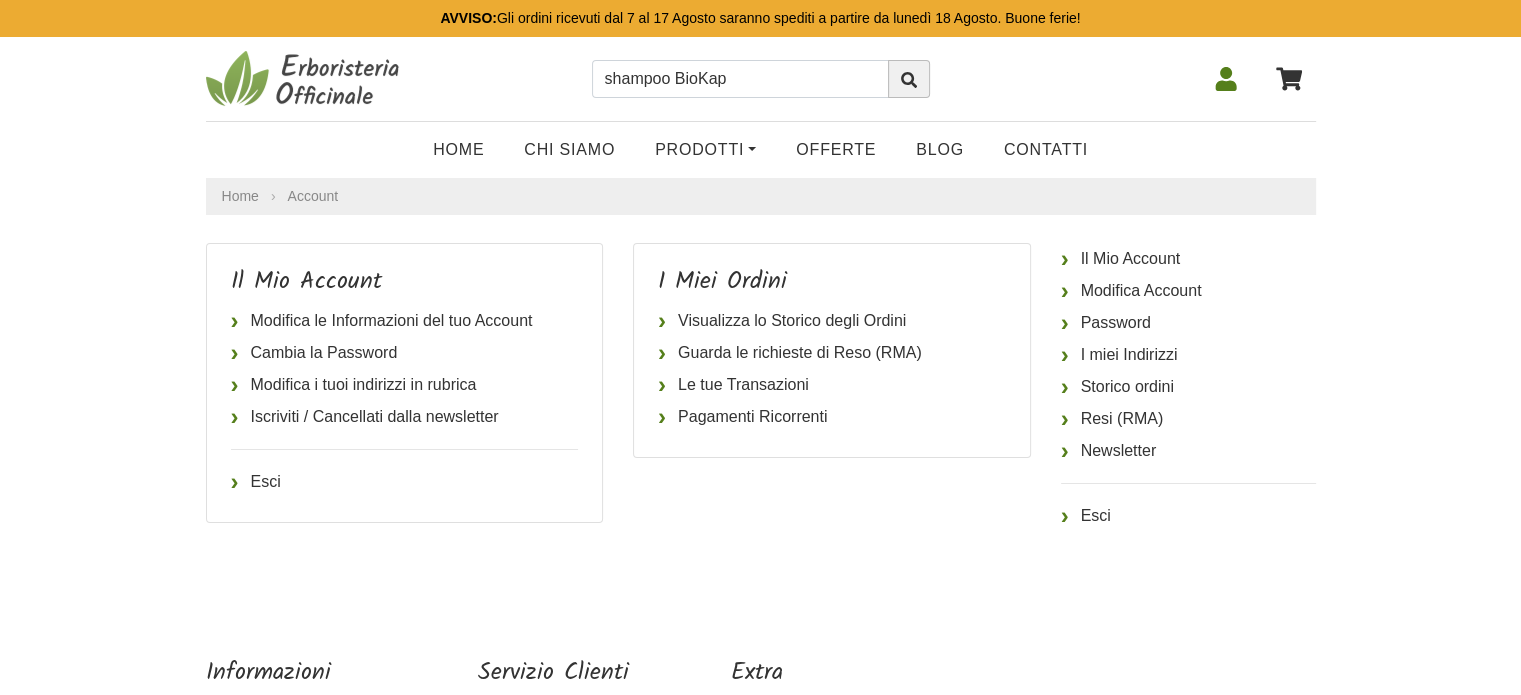 click 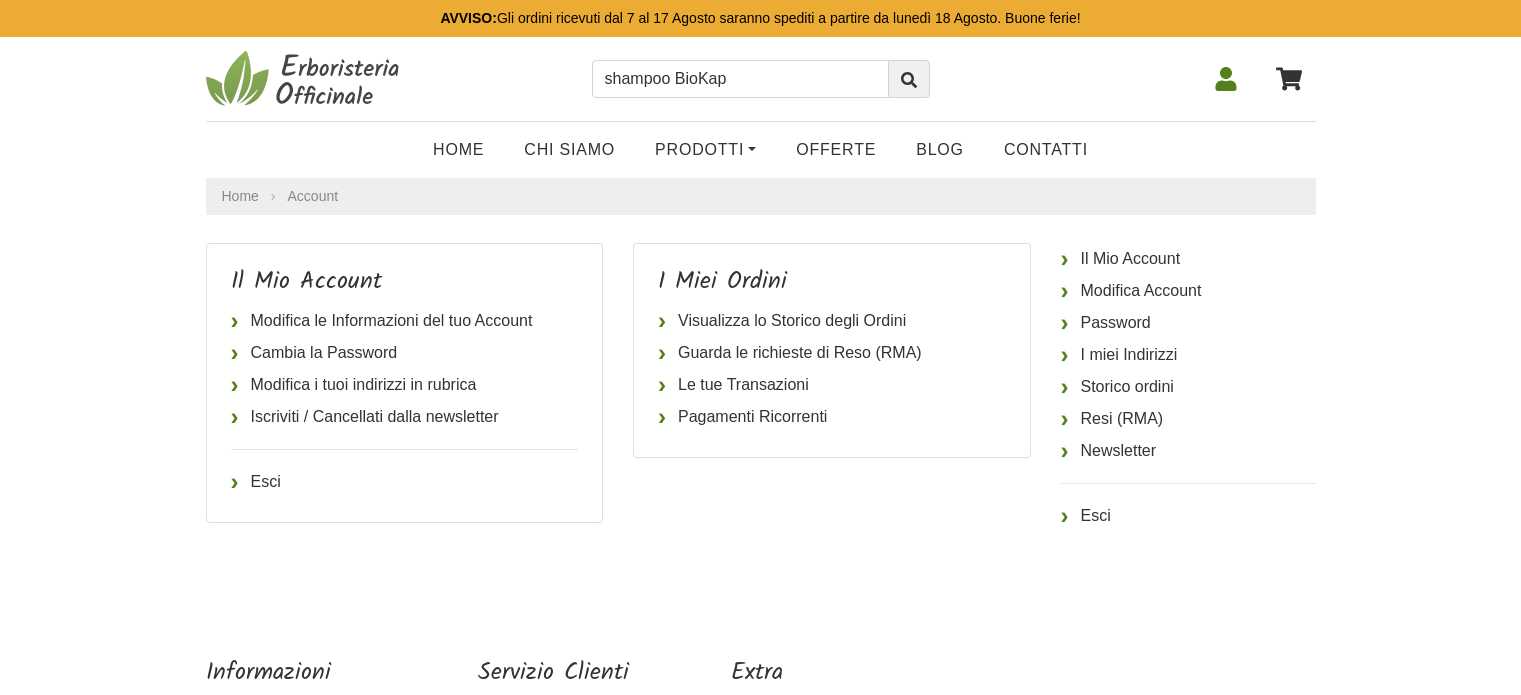 scroll, scrollTop: 0, scrollLeft: 0, axis: both 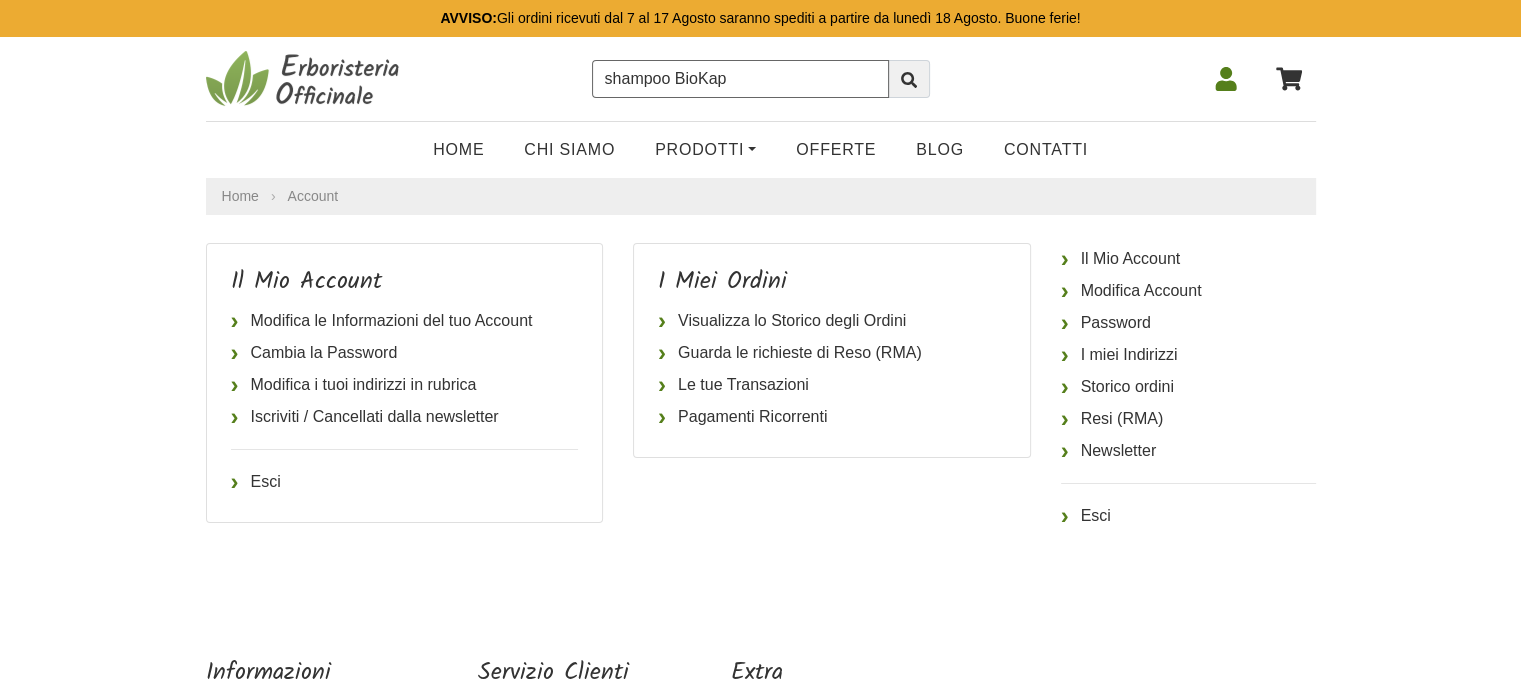 drag, startPoint x: 749, startPoint y: 79, endPoint x: 249, endPoint y: 133, distance: 502.90753 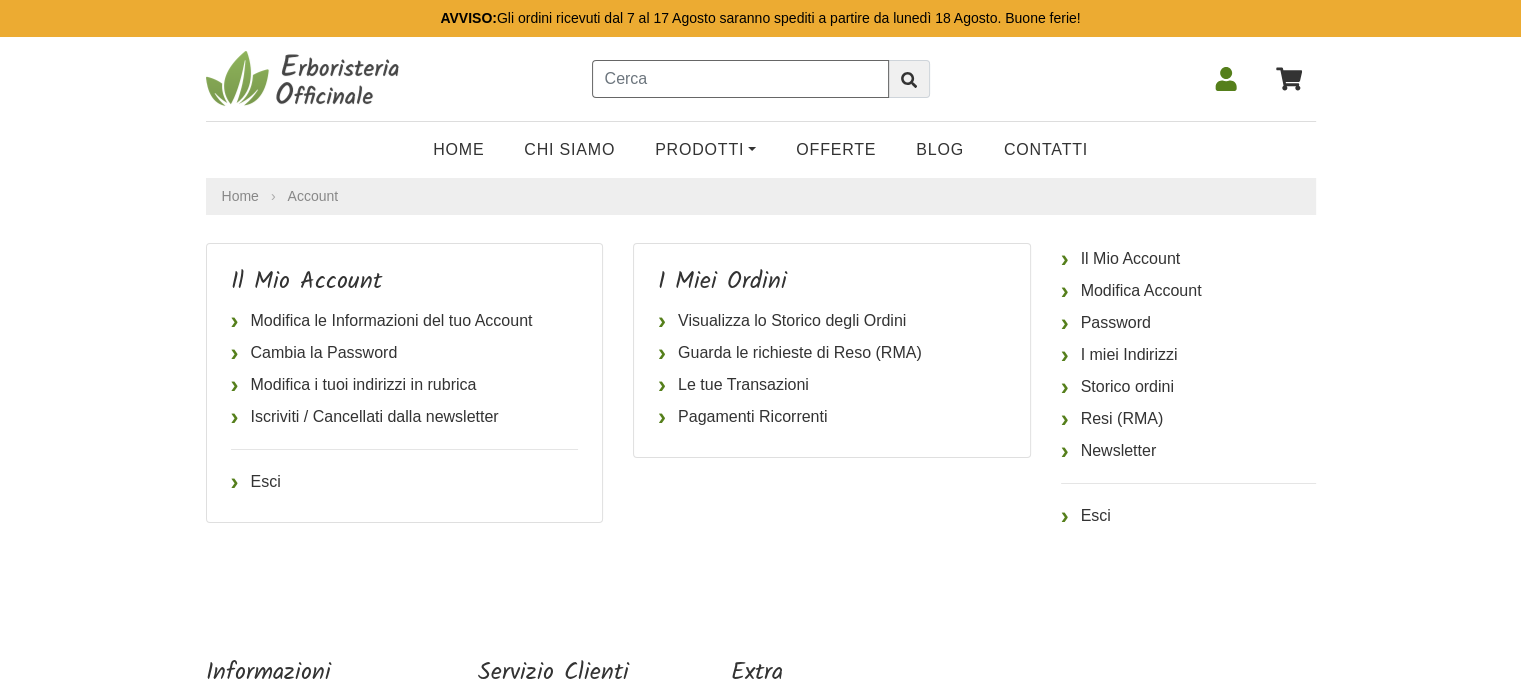 click at bounding box center [740, 79] 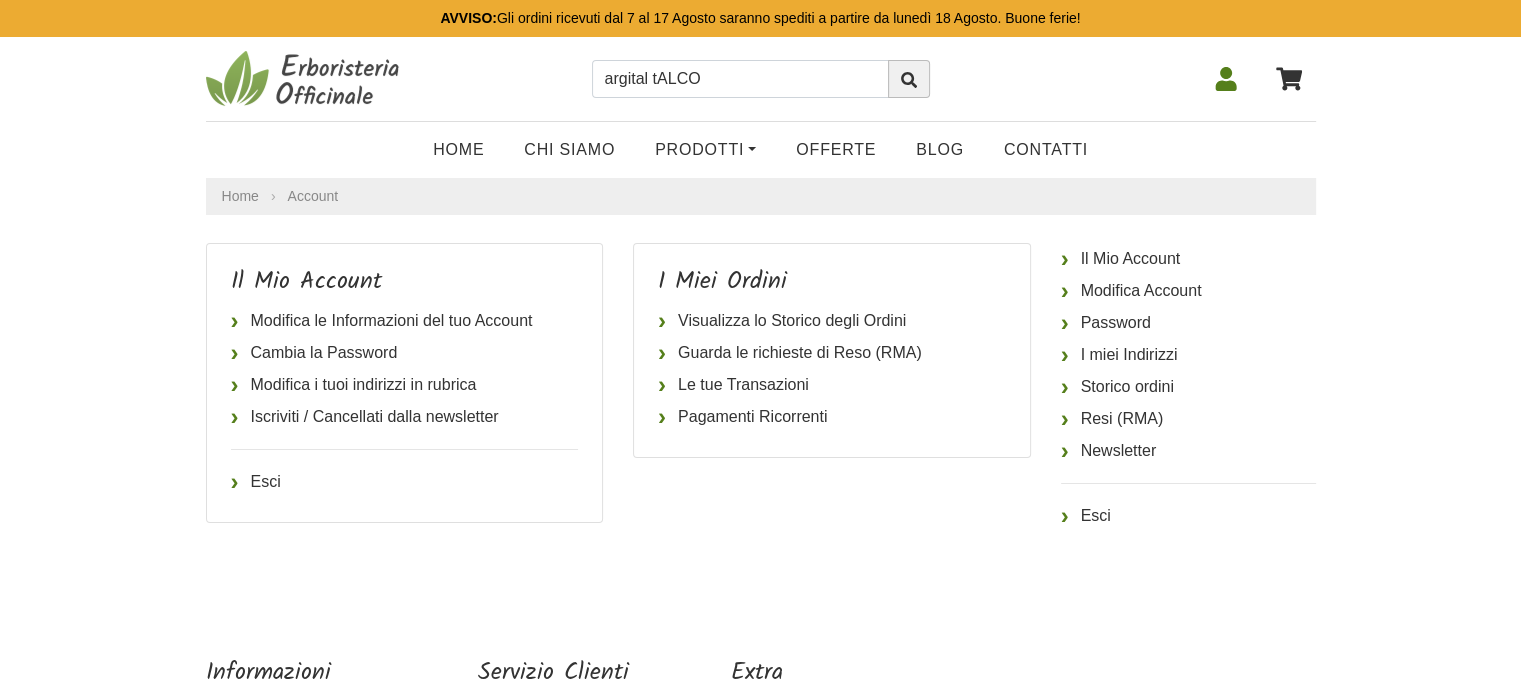 click 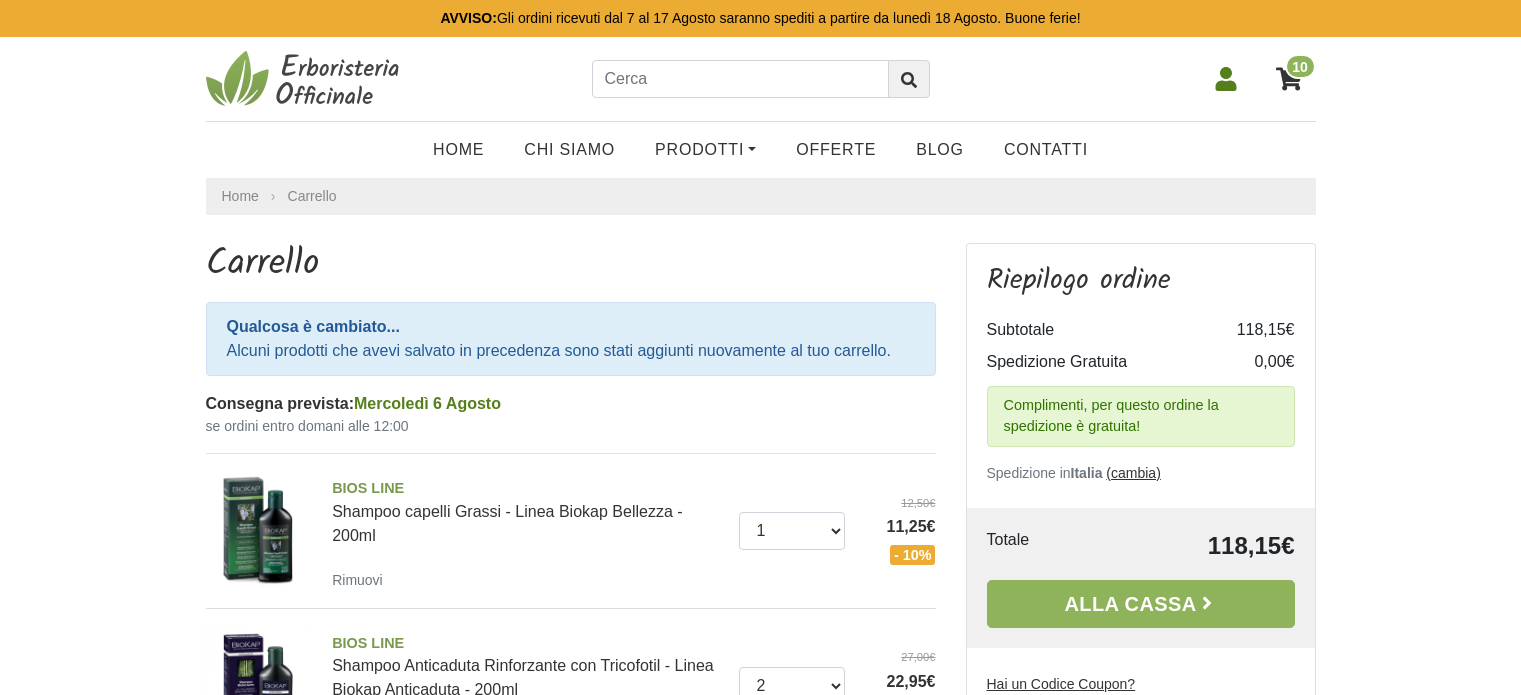 scroll, scrollTop: 0, scrollLeft: 0, axis: both 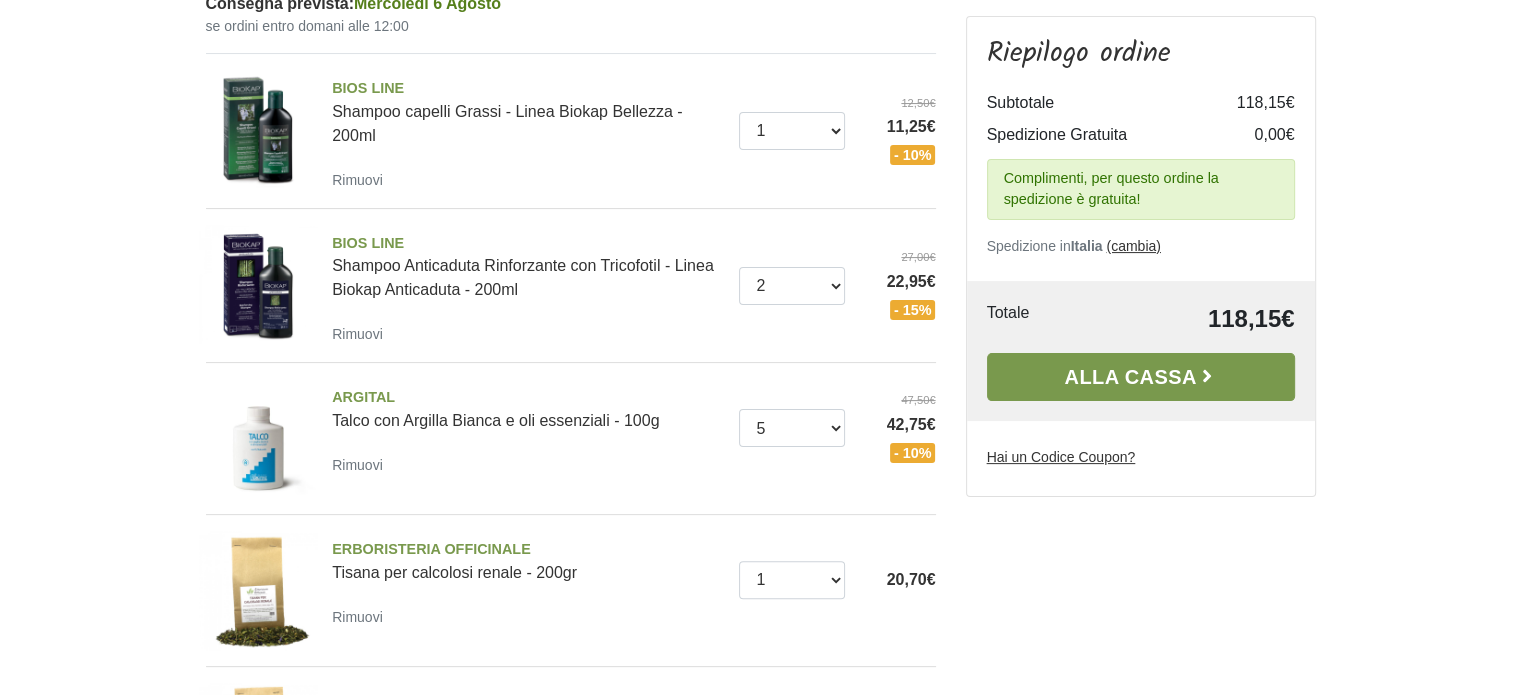 click on "Alla Cassa" at bounding box center (1141, 377) 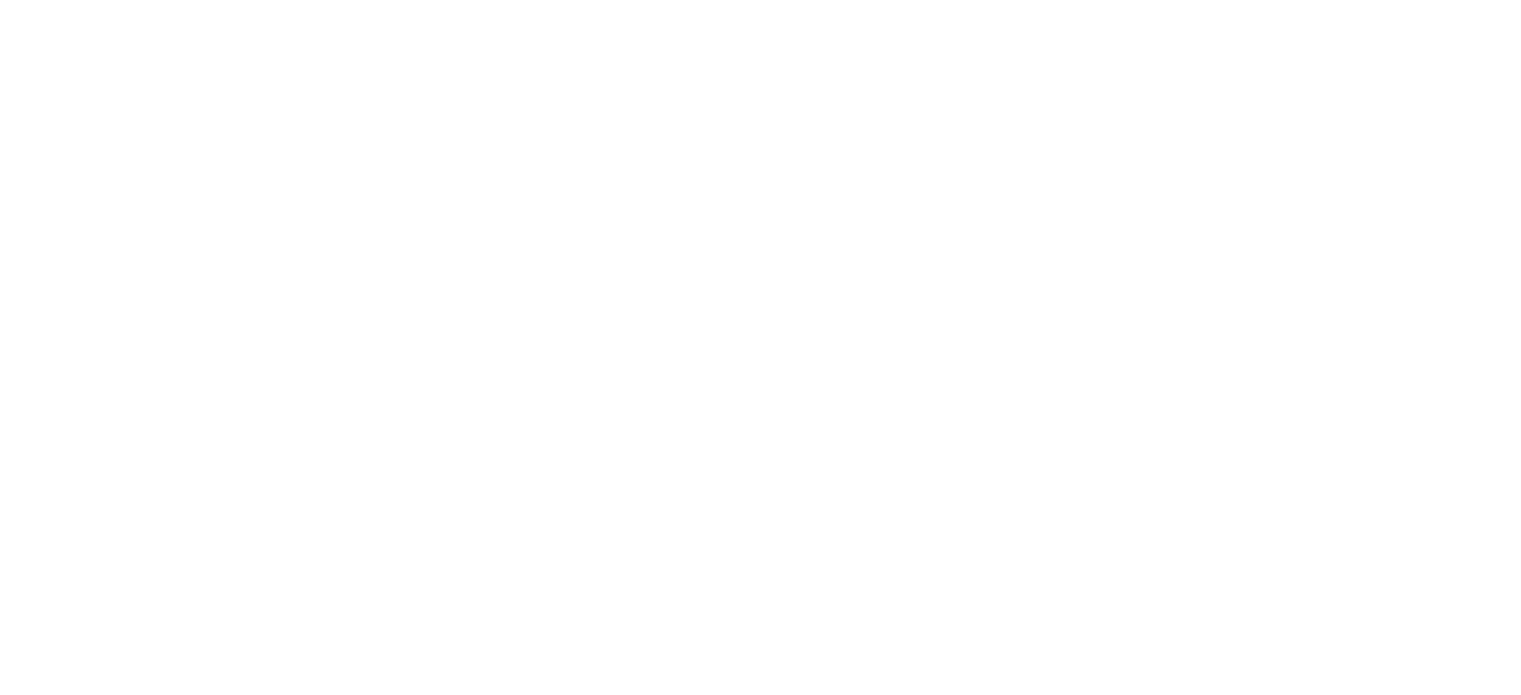 scroll, scrollTop: 0, scrollLeft: 0, axis: both 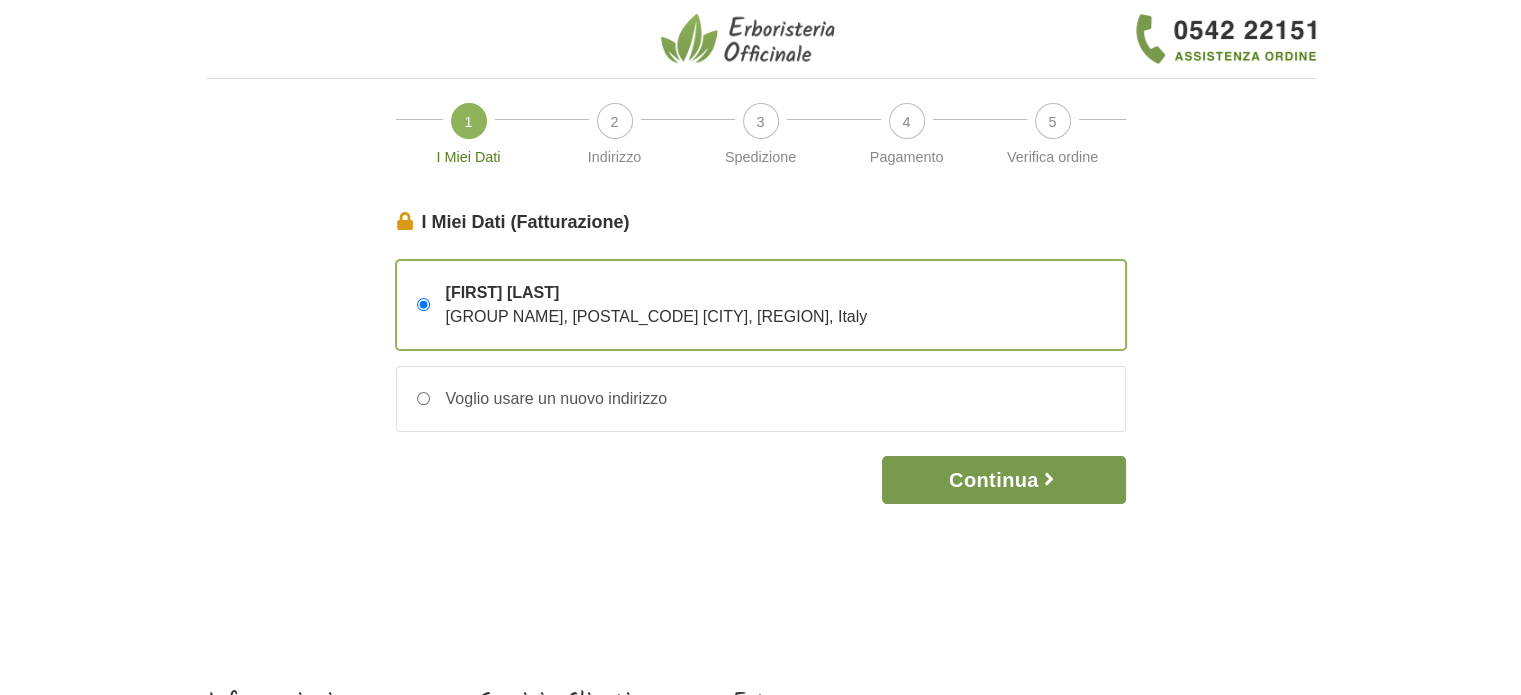 click on "Continua" at bounding box center [1003, 480] 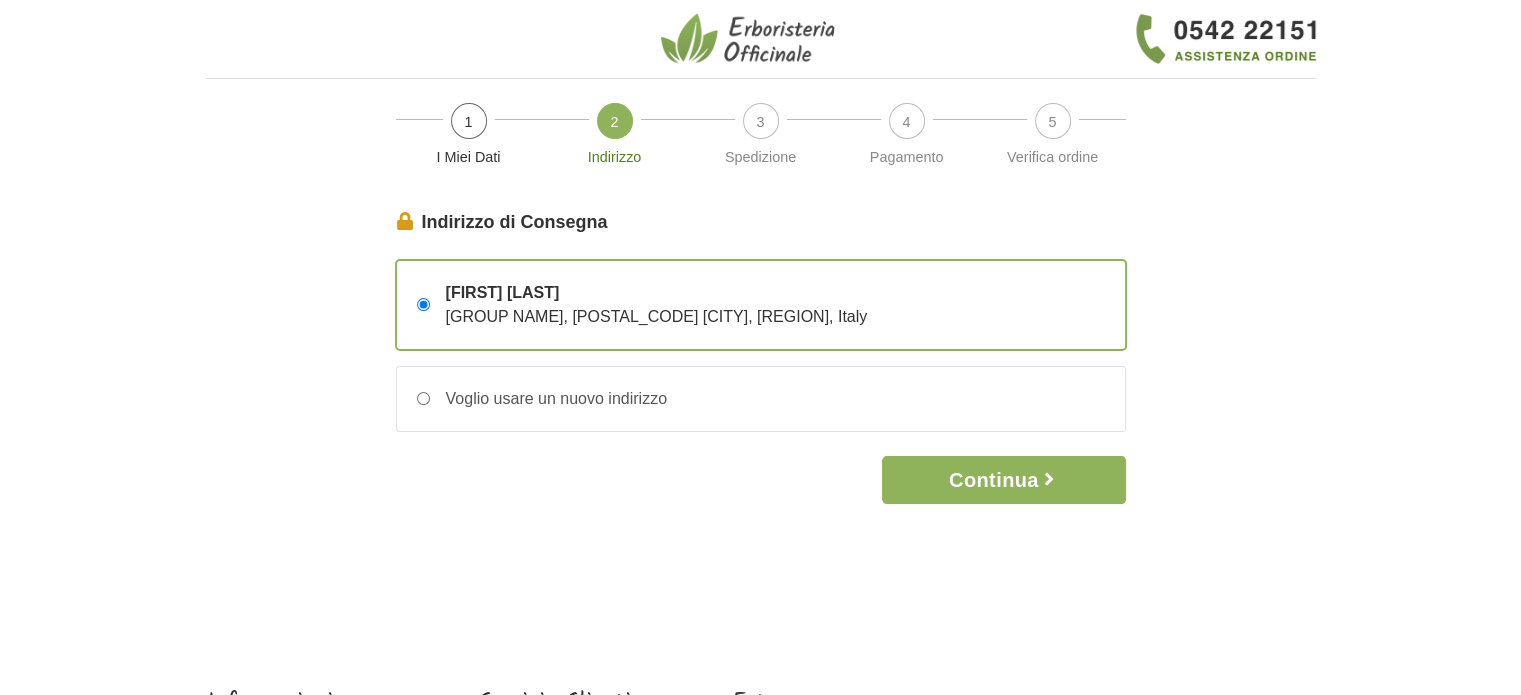 click on "Continua" at bounding box center (1003, 480) 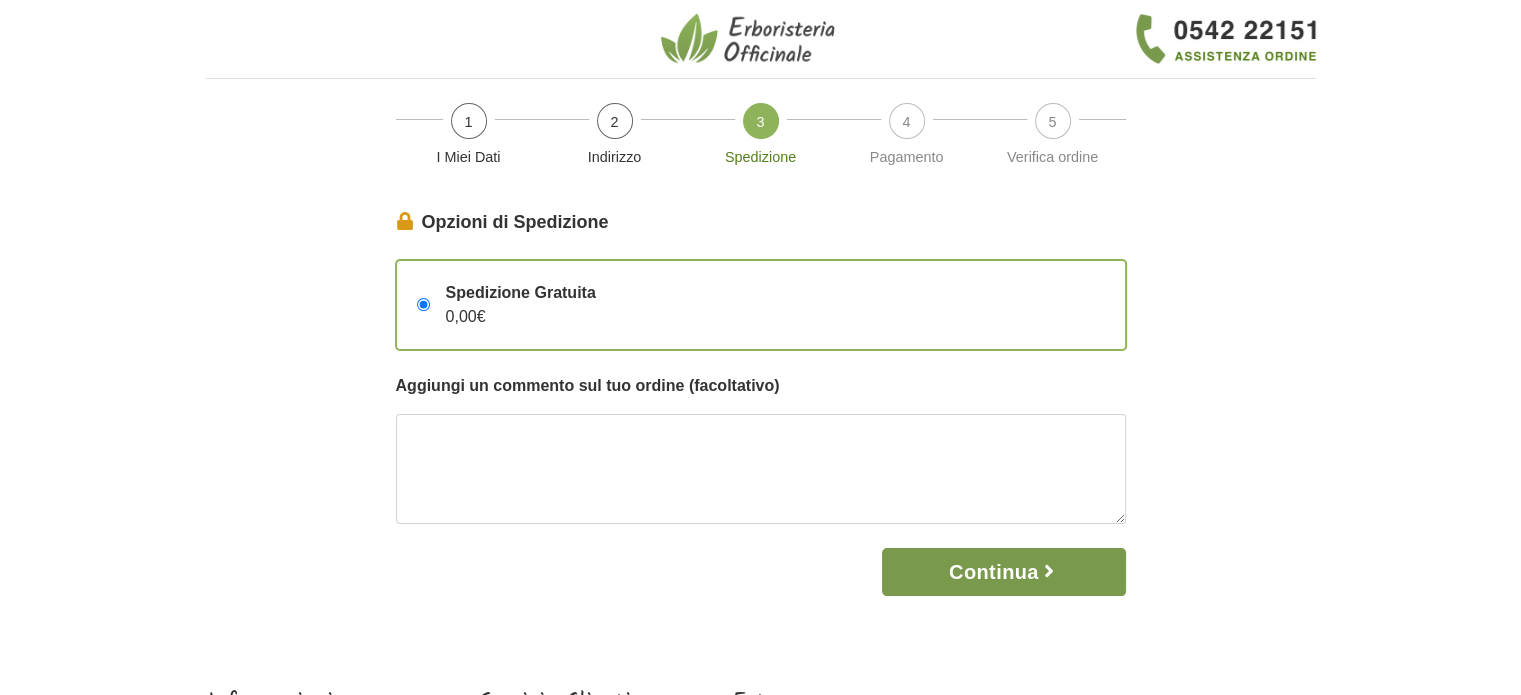 click on "Continua" at bounding box center [1003, 572] 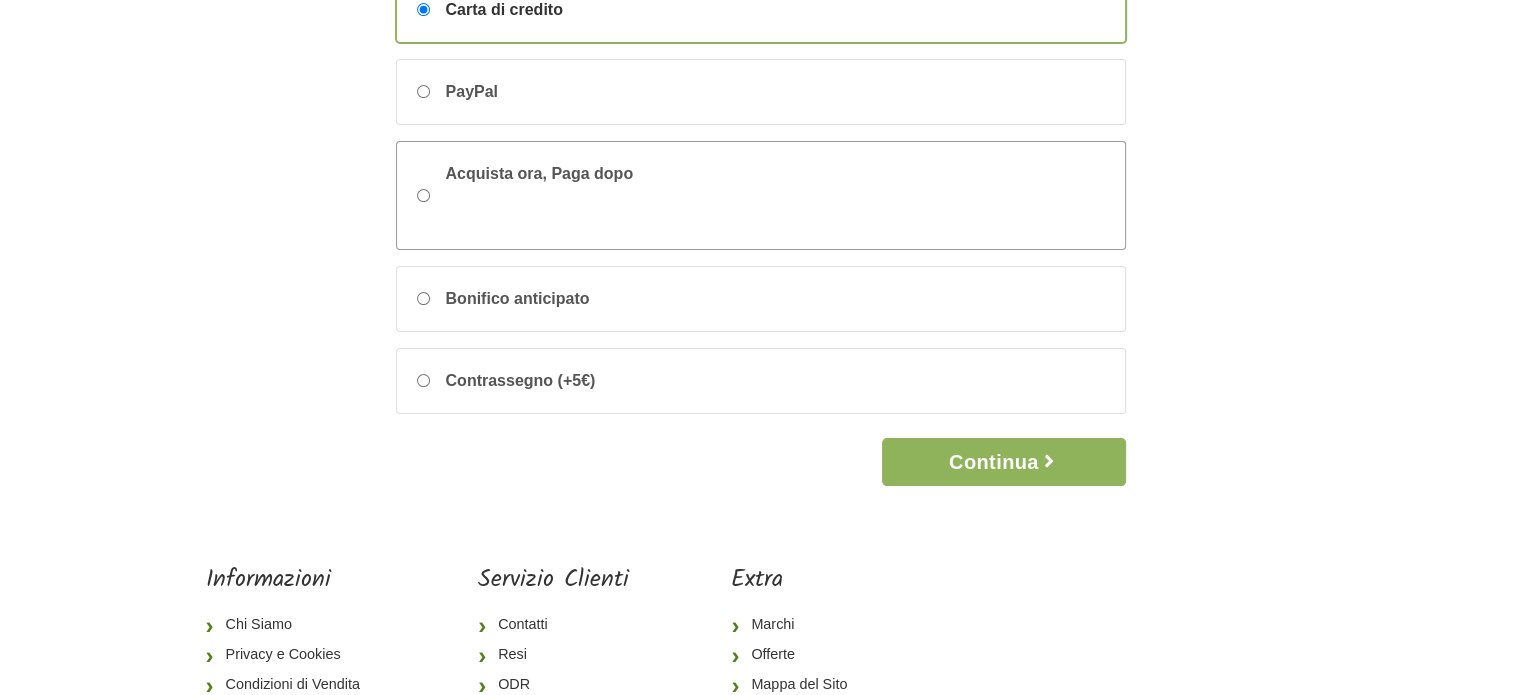 scroll, scrollTop: 300, scrollLeft: 0, axis: vertical 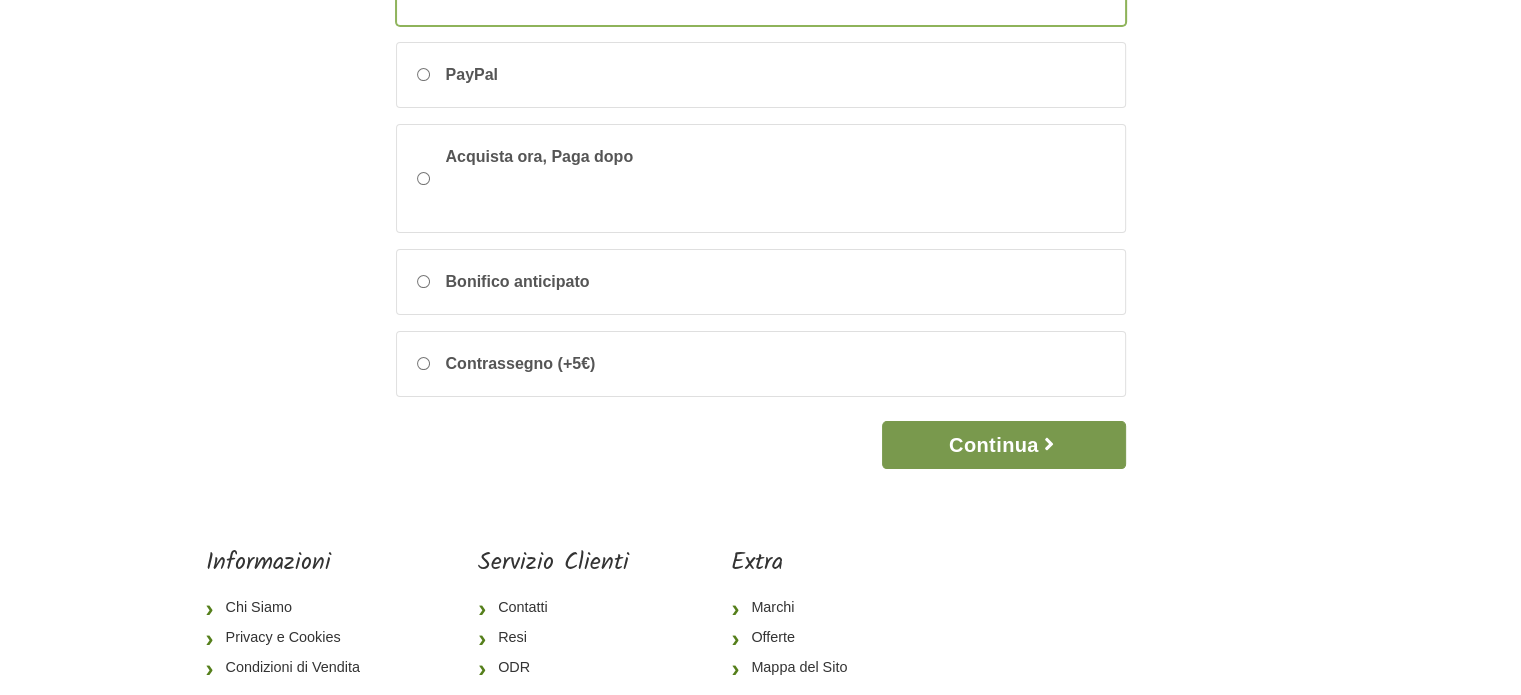 click on "Continua" at bounding box center [1003, 445] 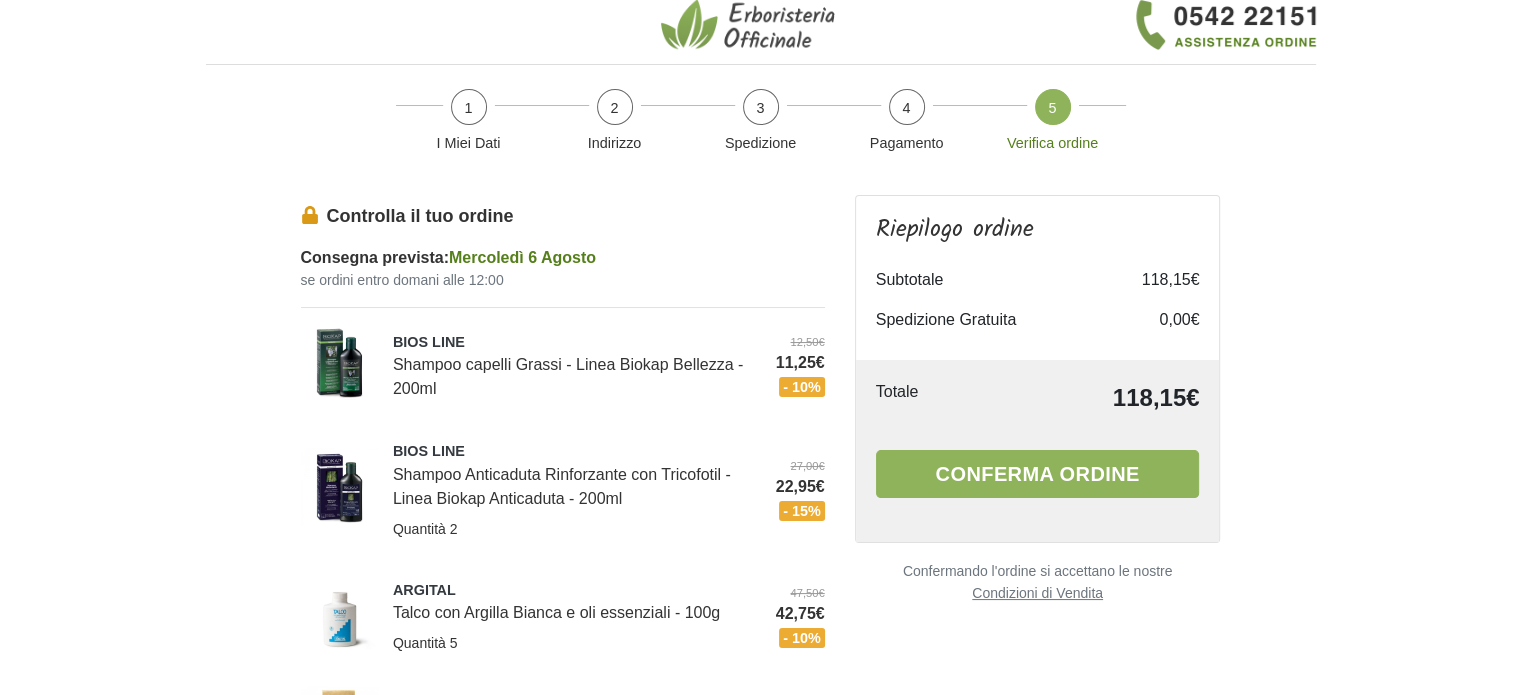 scroll, scrollTop: 0, scrollLeft: 0, axis: both 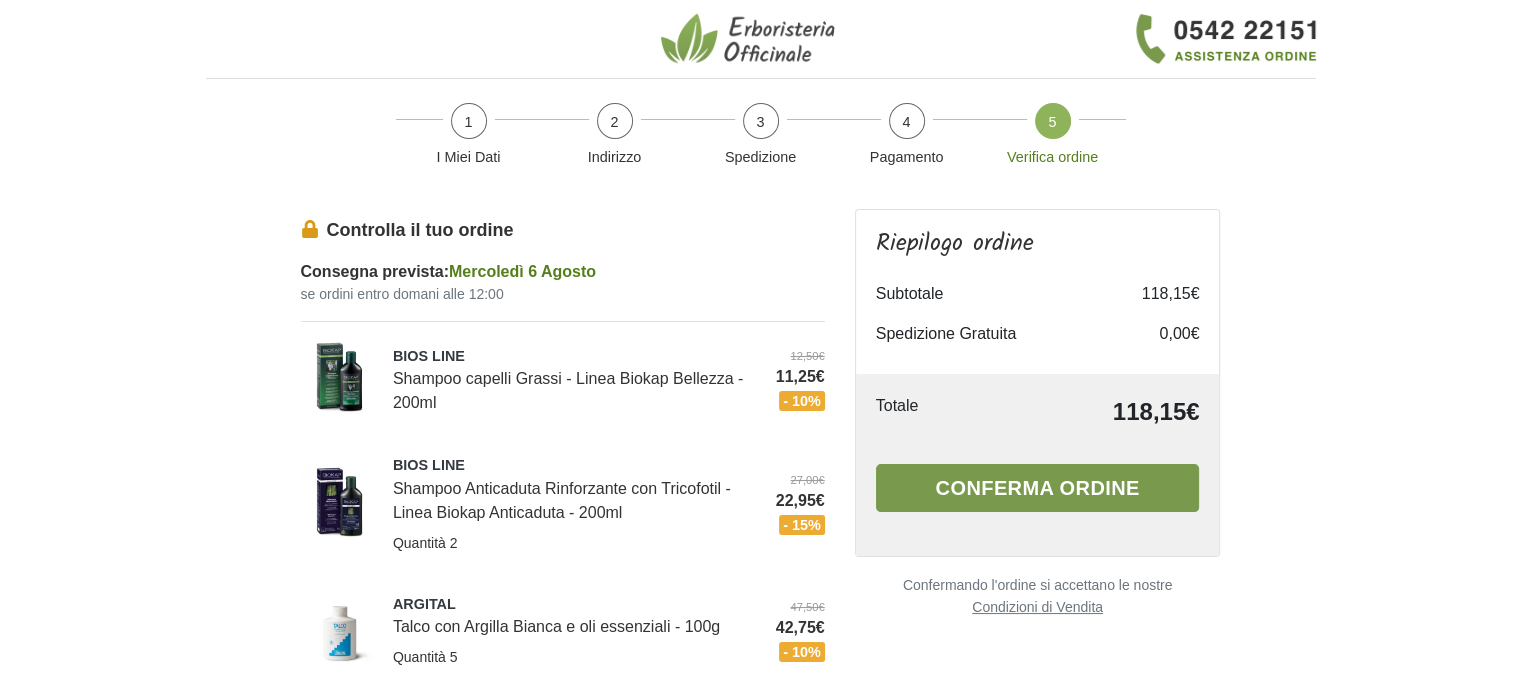 click on "Conferma ordine" at bounding box center [1038, 488] 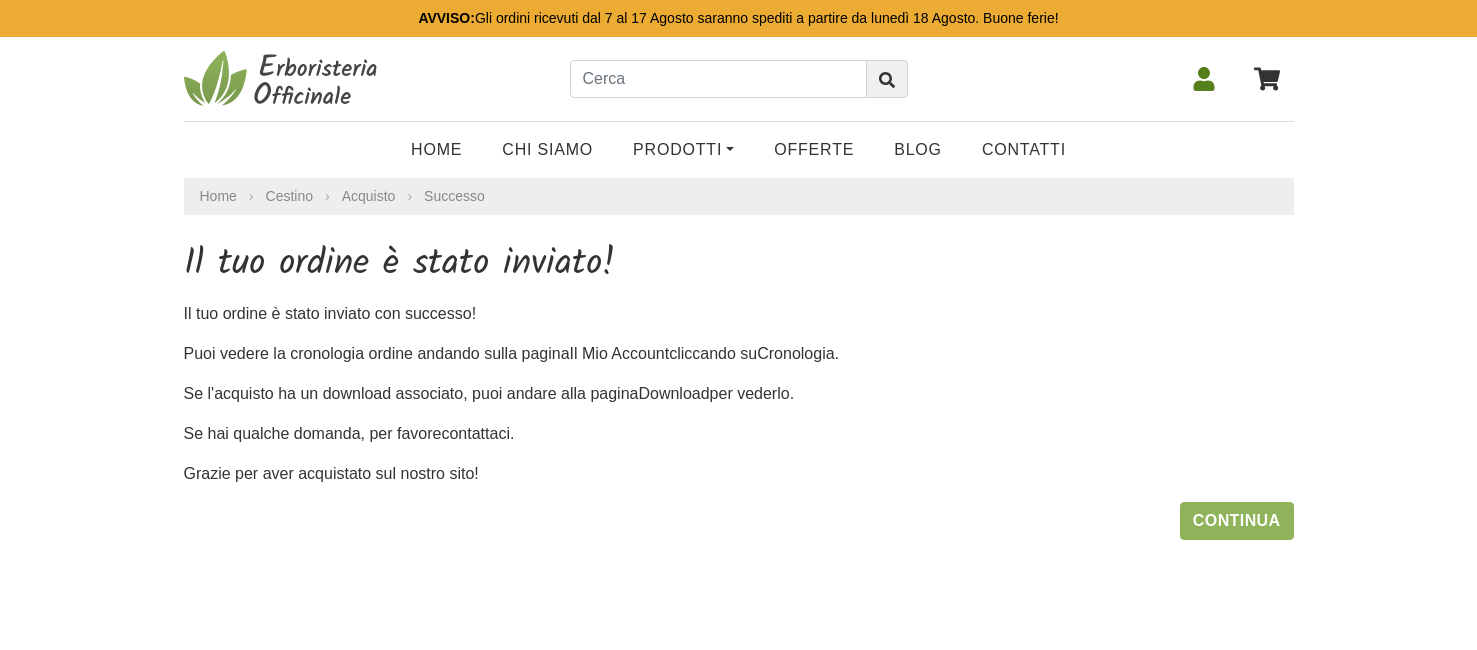 scroll, scrollTop: 0, scrollLeft: 0, axis: both 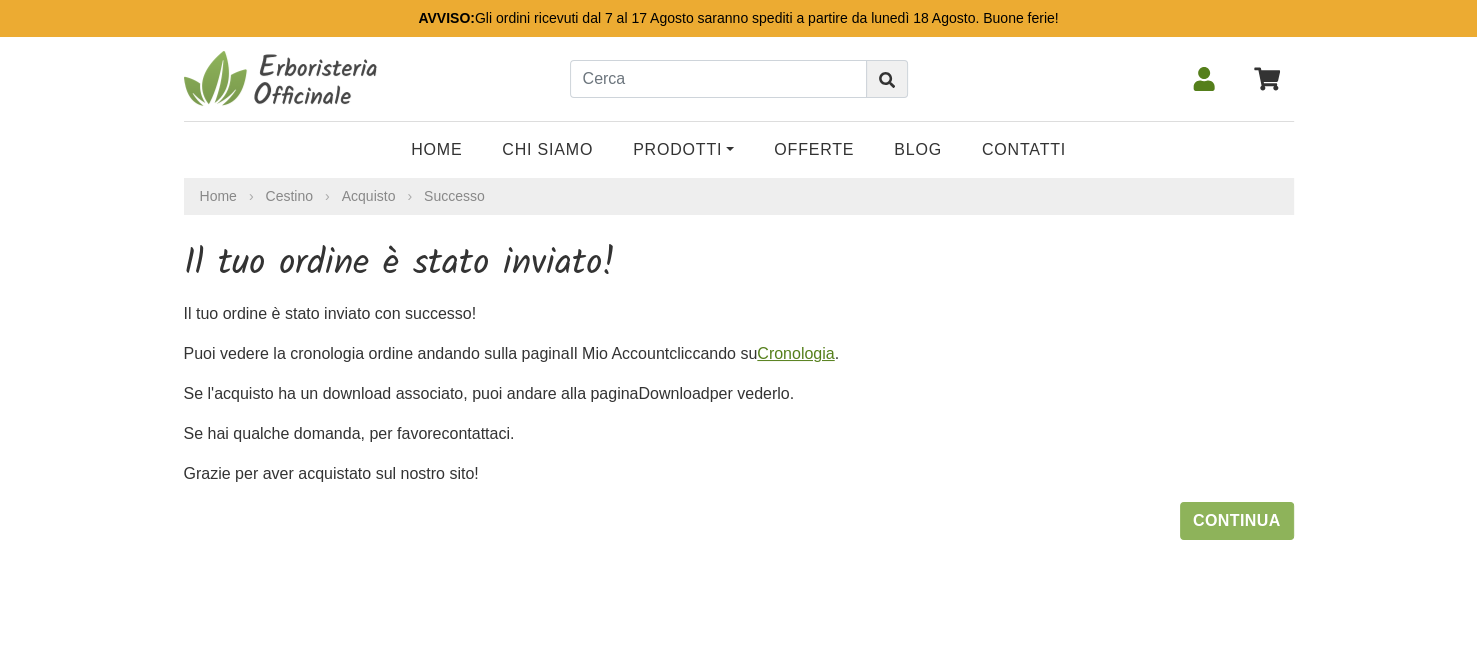 click on "Cronologia" at bounding box center (795, 353) 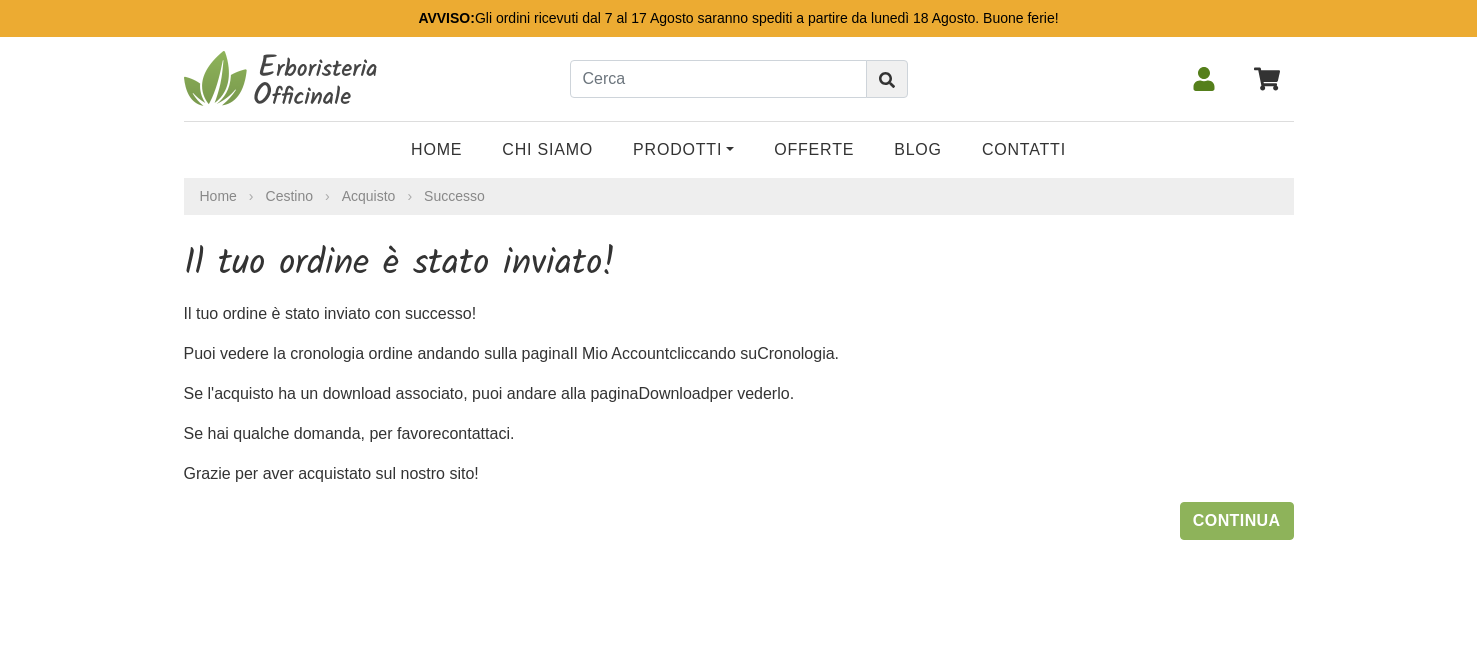 scroll, scrollTop: 0, scrollLeft: 0, axis: both 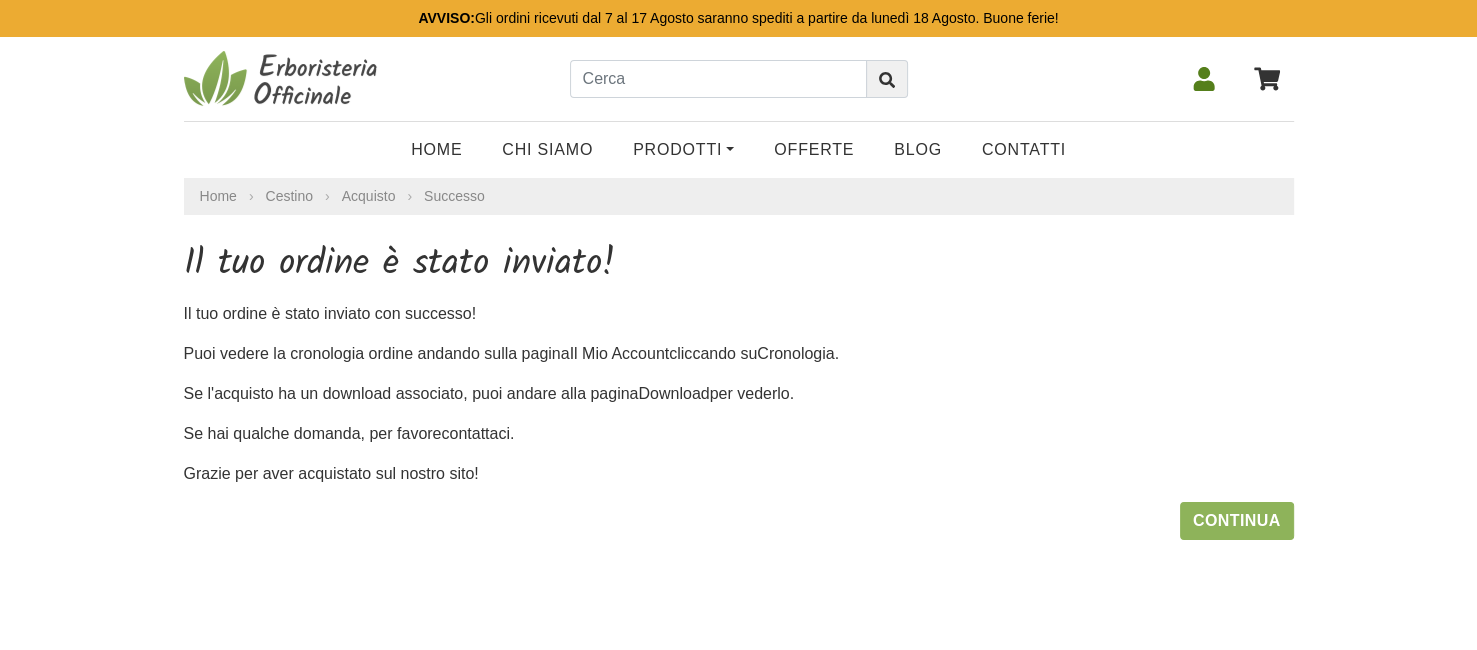 click 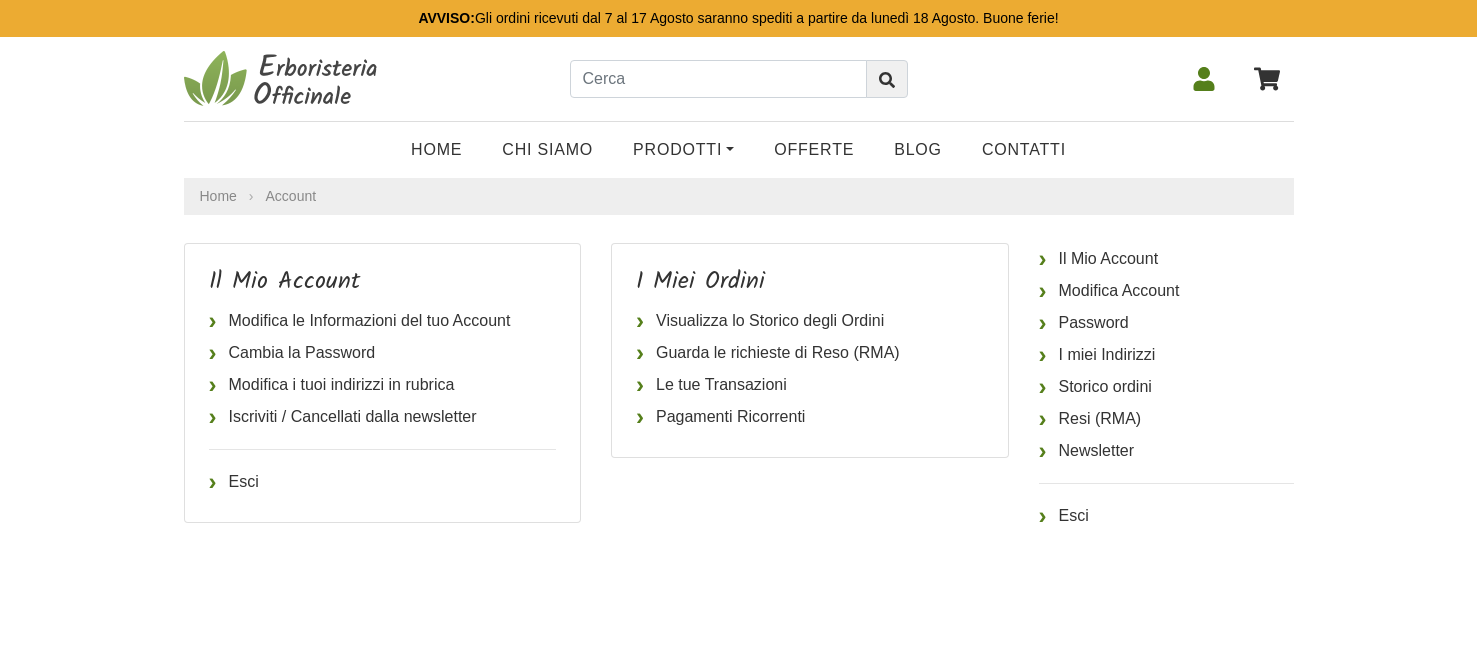 scroll, scrollTop: 0, scrollLeft: 0, axis: both 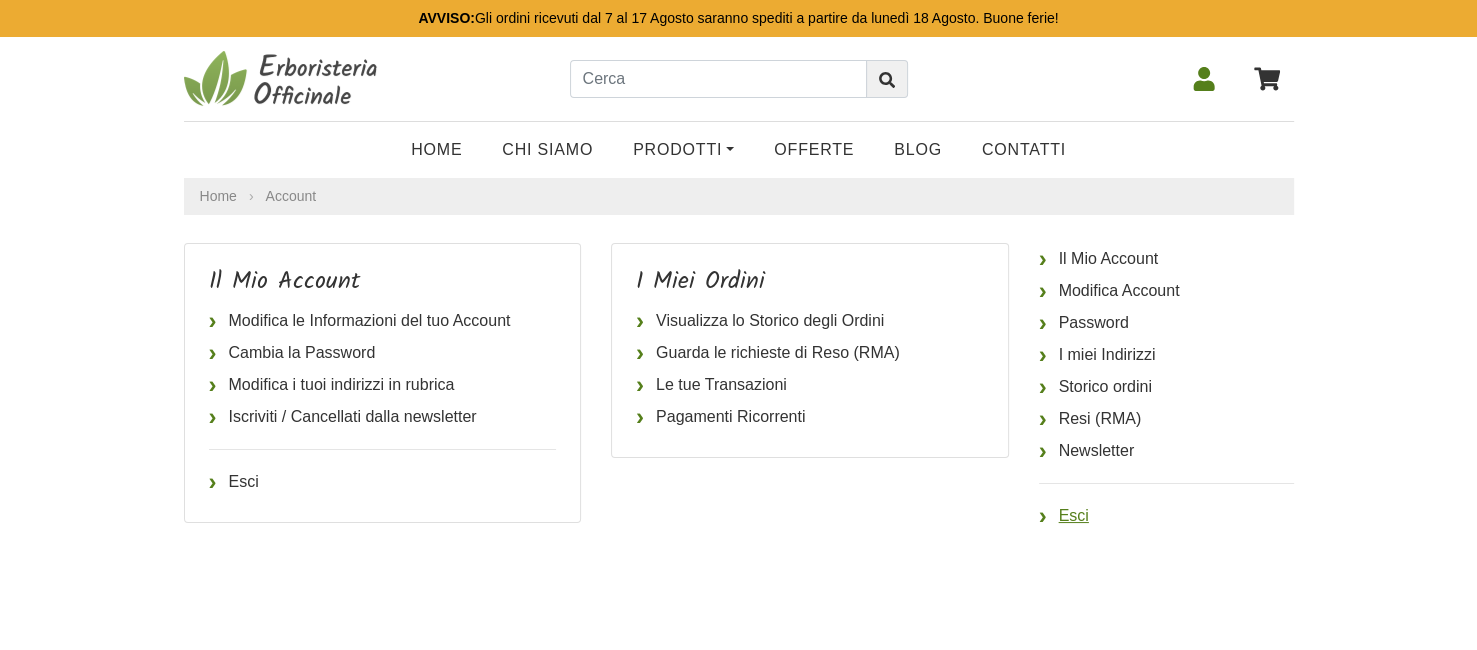 click on "Esci" at bounding box center (1166, 516) 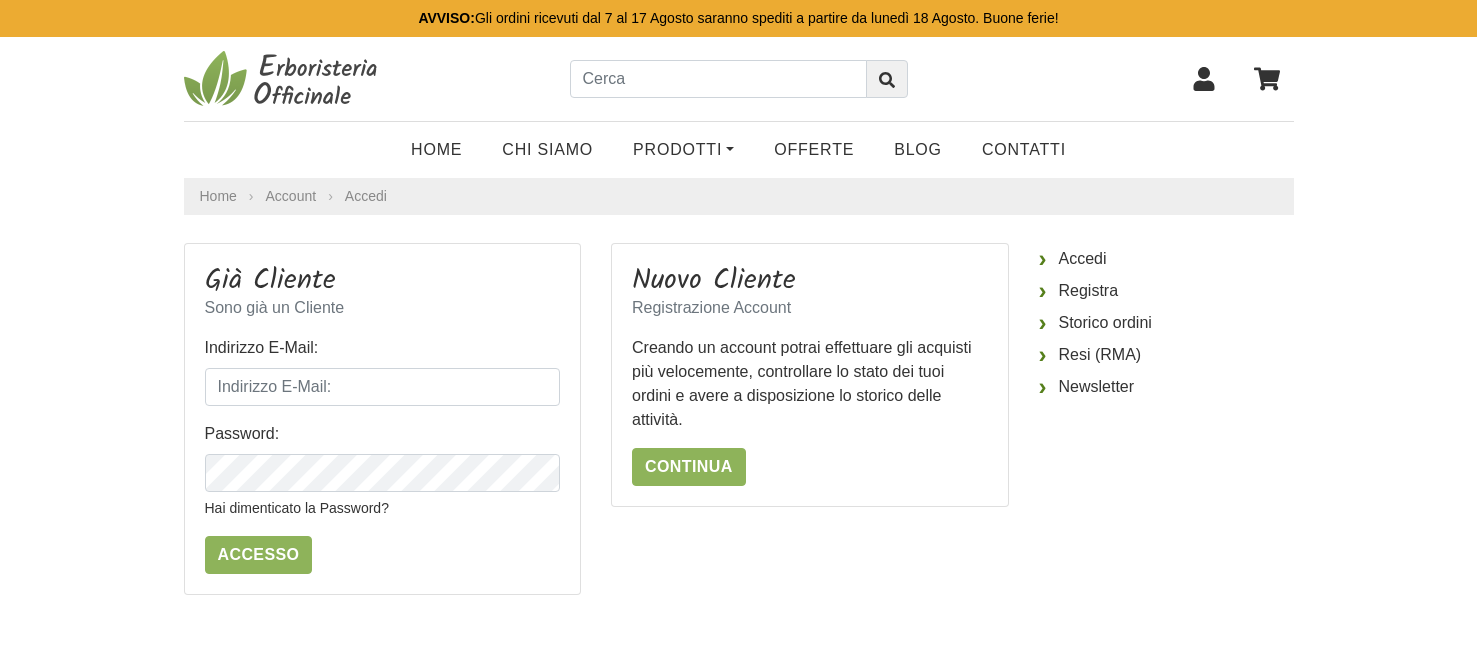 scroll, scrollTop: 0, scrollLeft: 0, axis: both 